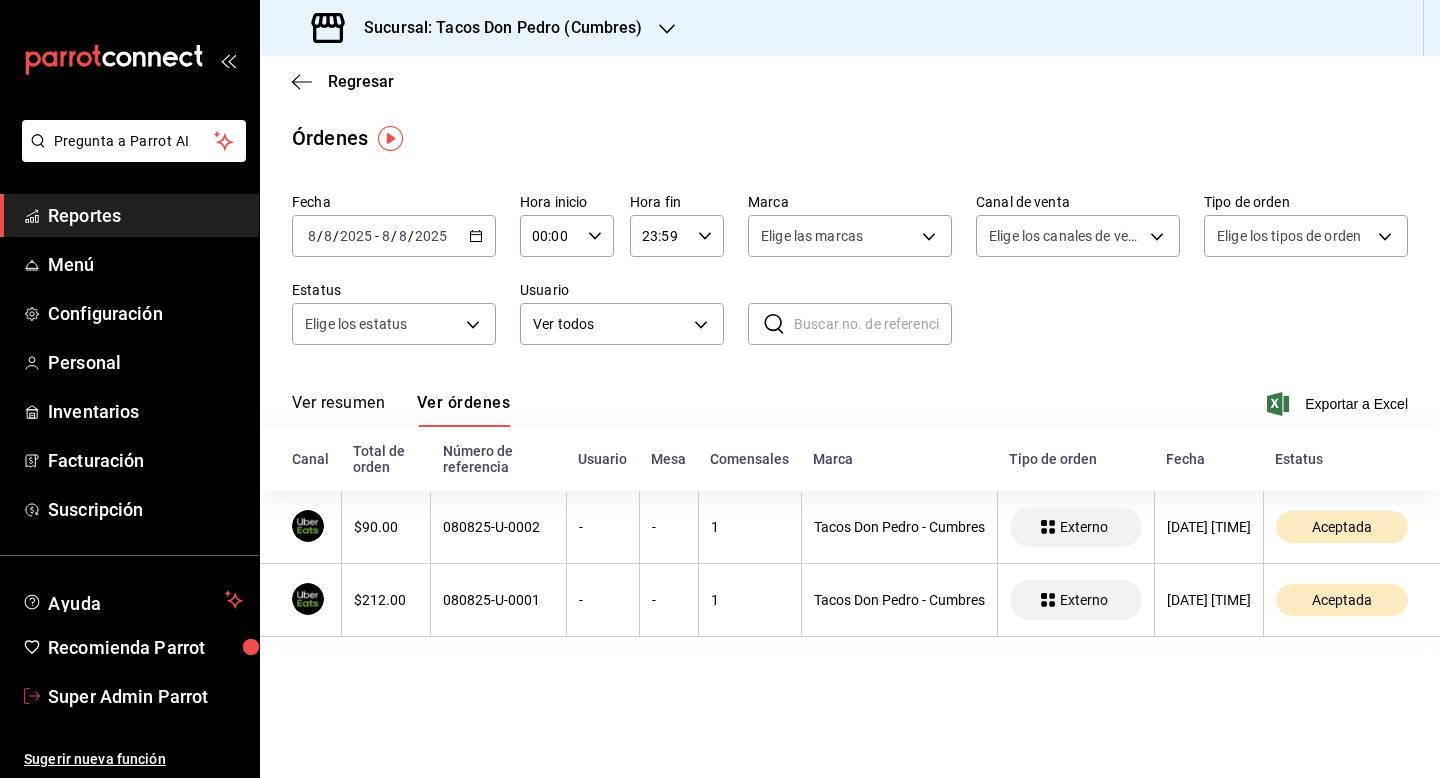 scroll, scrollTop: 0, scrollLeft: 0, axis: both 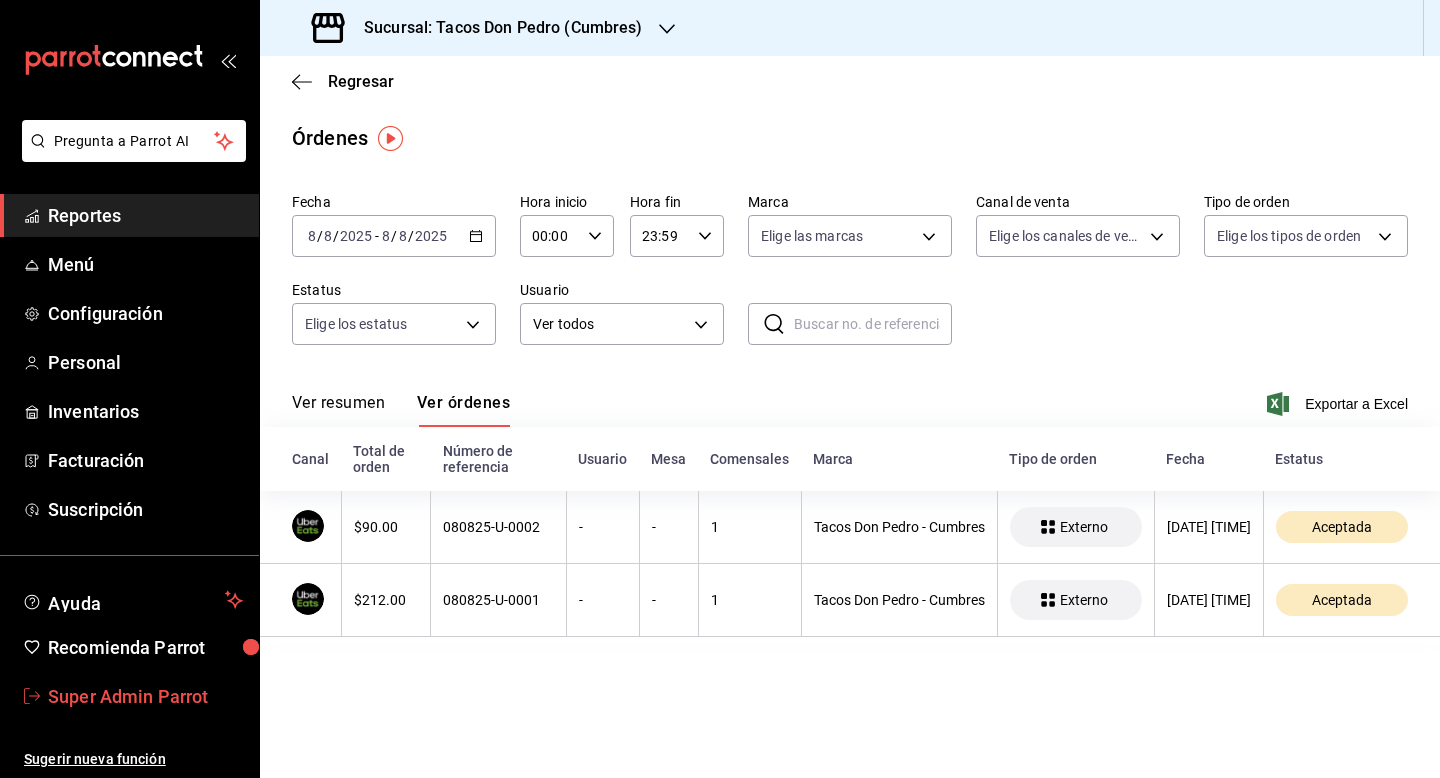 click on "Super Admin Parrot" at bounding box center [145, 696] 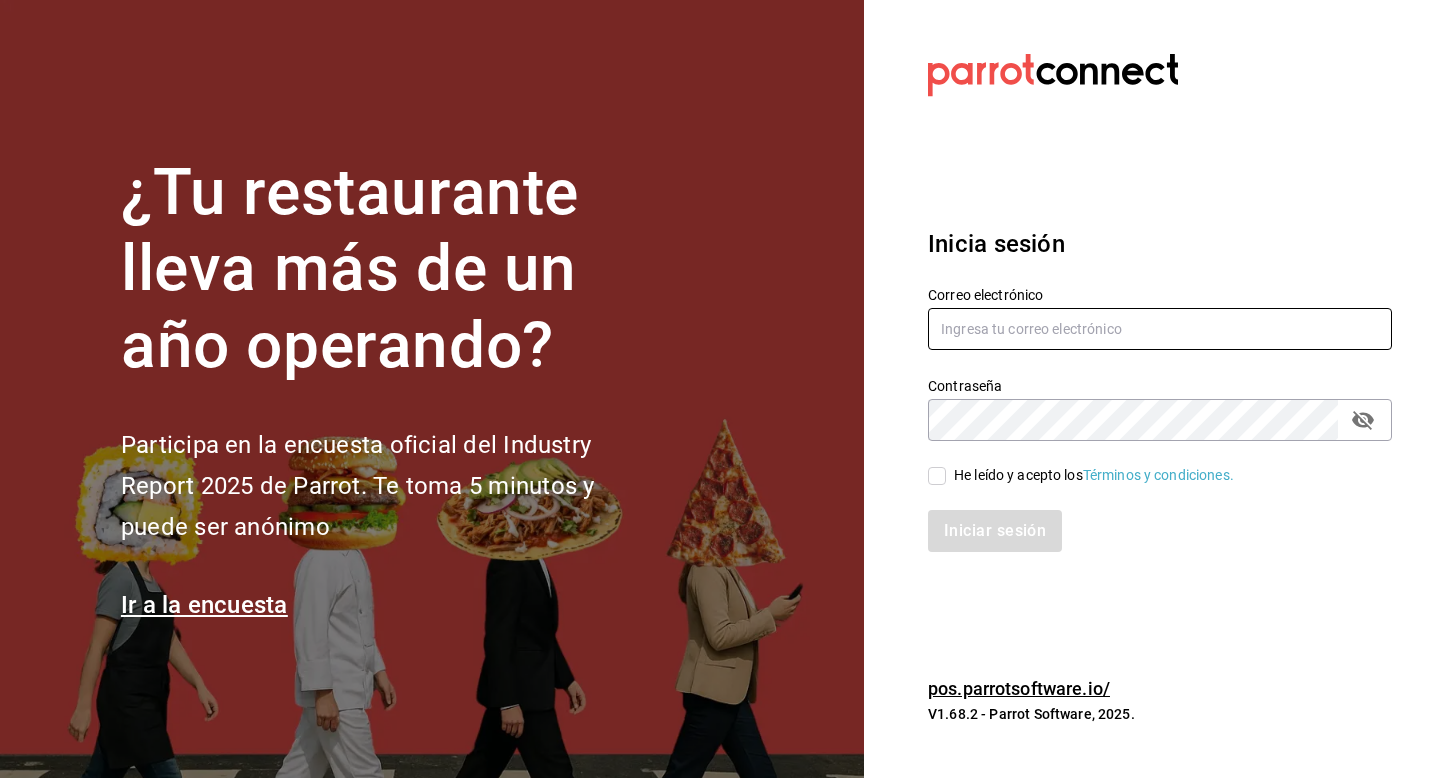 click at bounding box center [1160, 329] 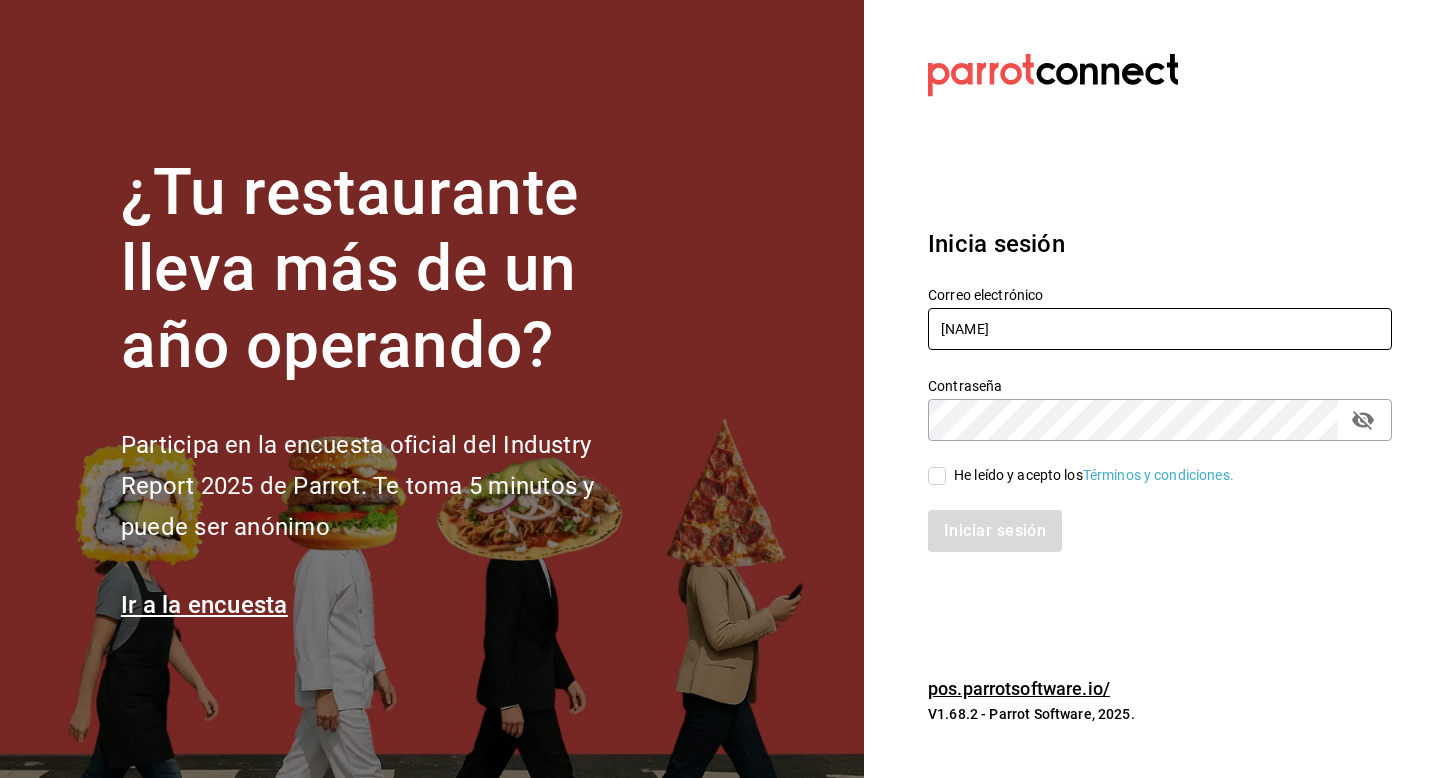 type on "[USERNAME]@example.com" 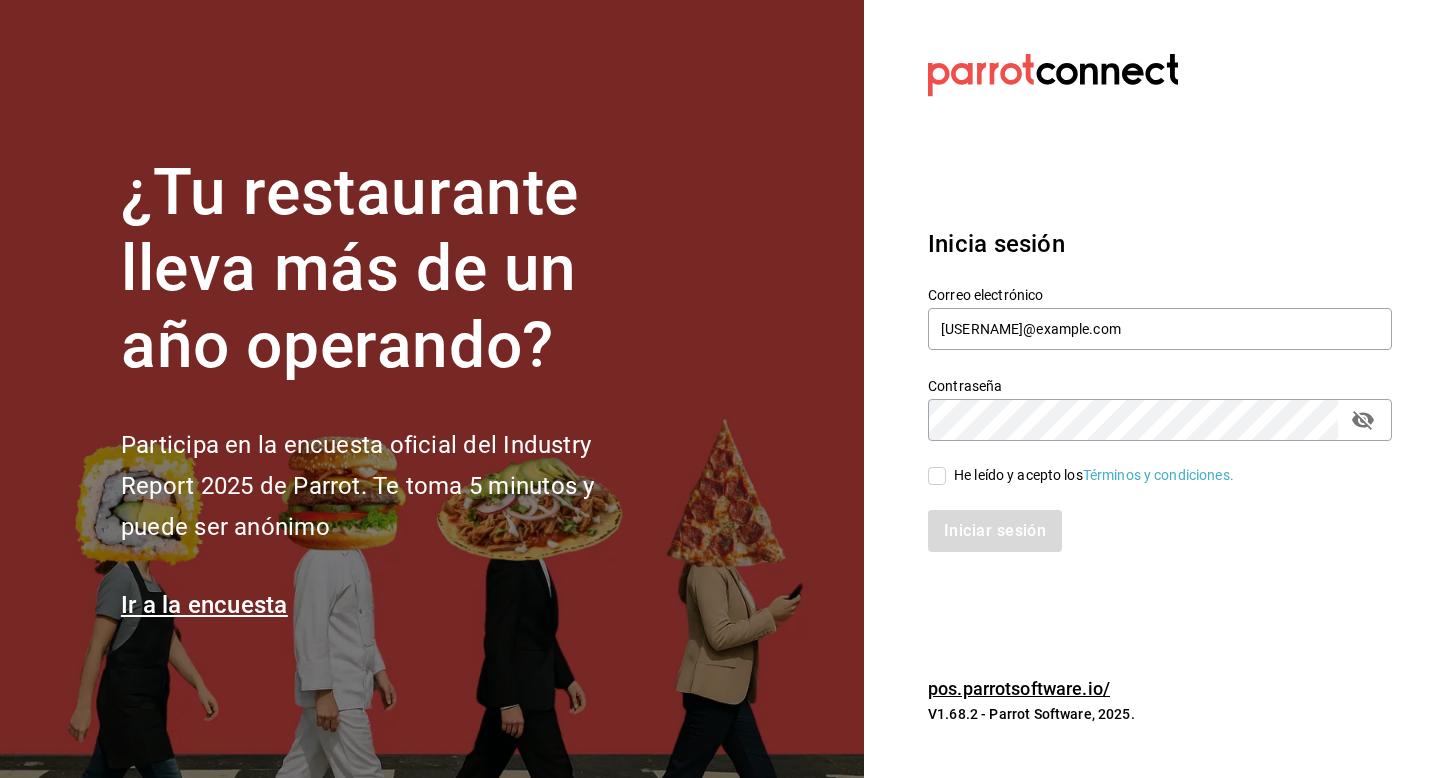 click on "He leído y acepto los  Términos y condiciones." at bounding box center (1094, 475) 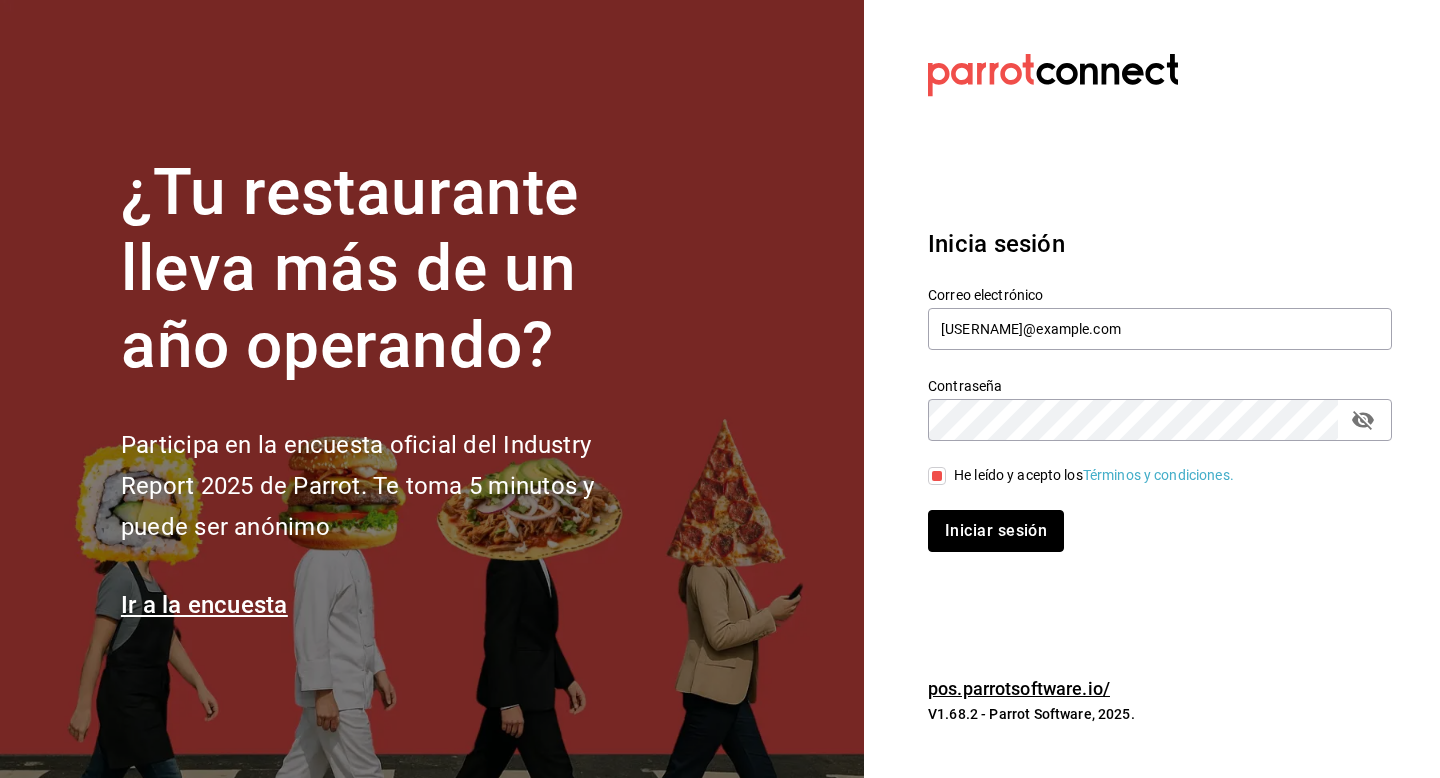 drag, startPoint x: 973, startPoint y: 544, endPoint x: 951, endPoint y: 499, distance: 50.08992 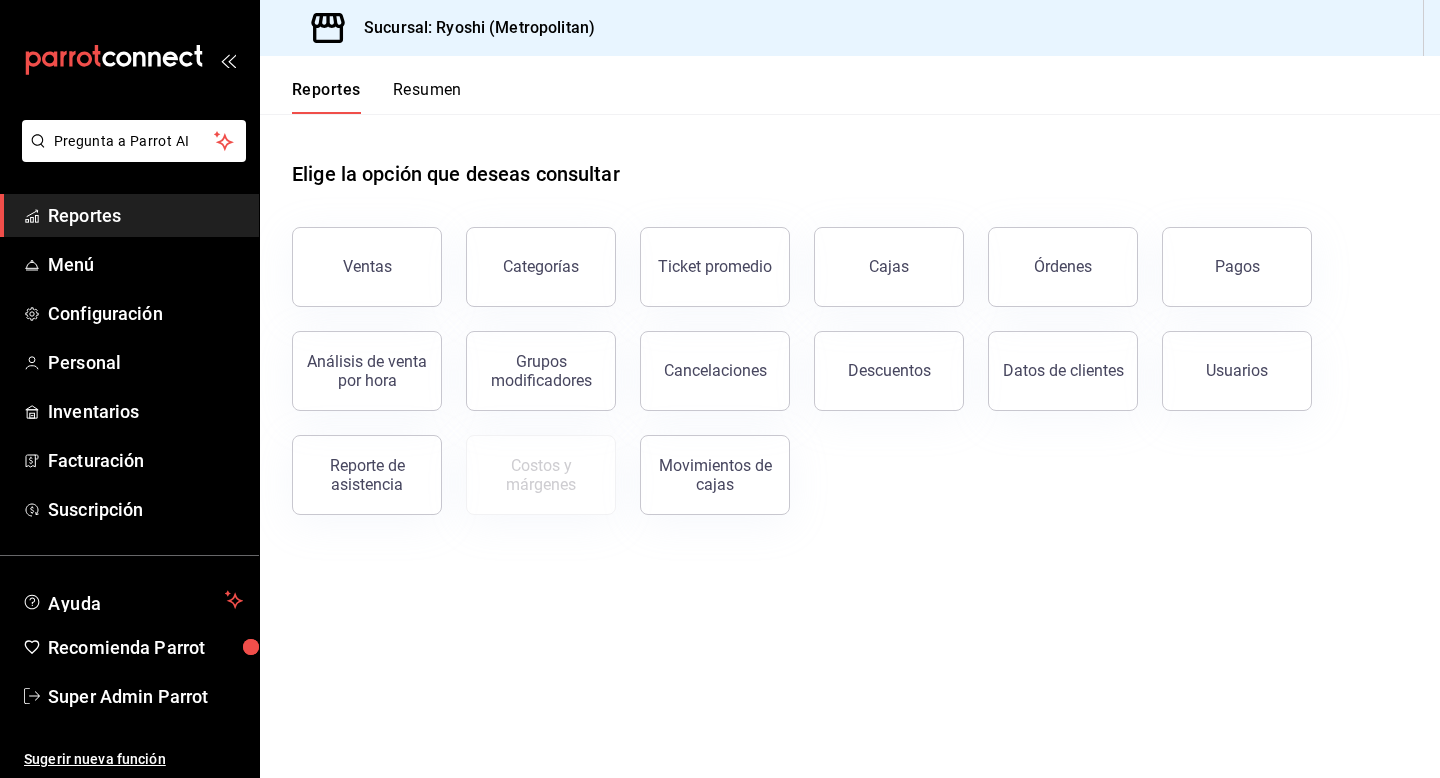 scroll, scrollTop: 0, scrollLeft: 0, axis: both 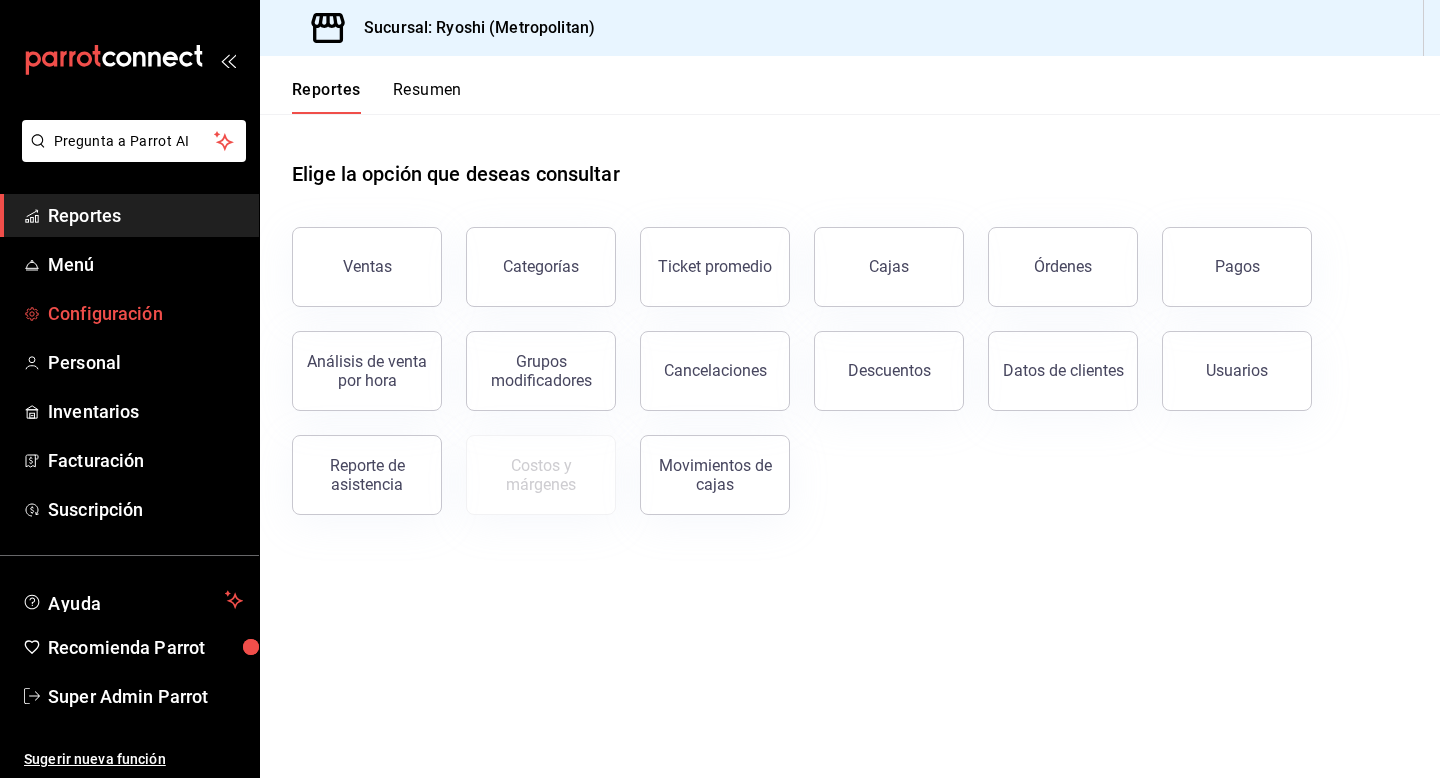 click on "Configuración" at bounding box center (145, 313) 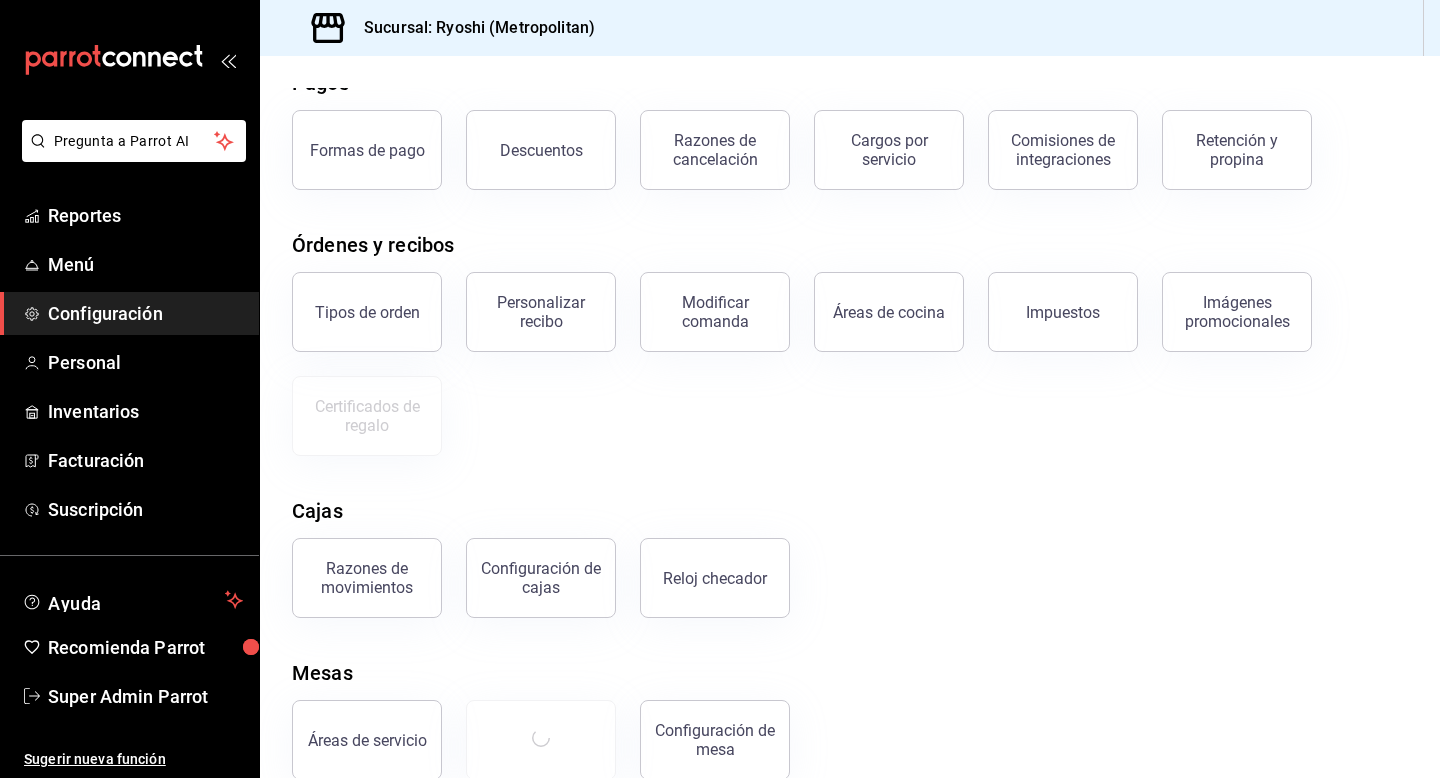 scroll, scrollTop: 107, scrollLeft: 0, axis: vertical 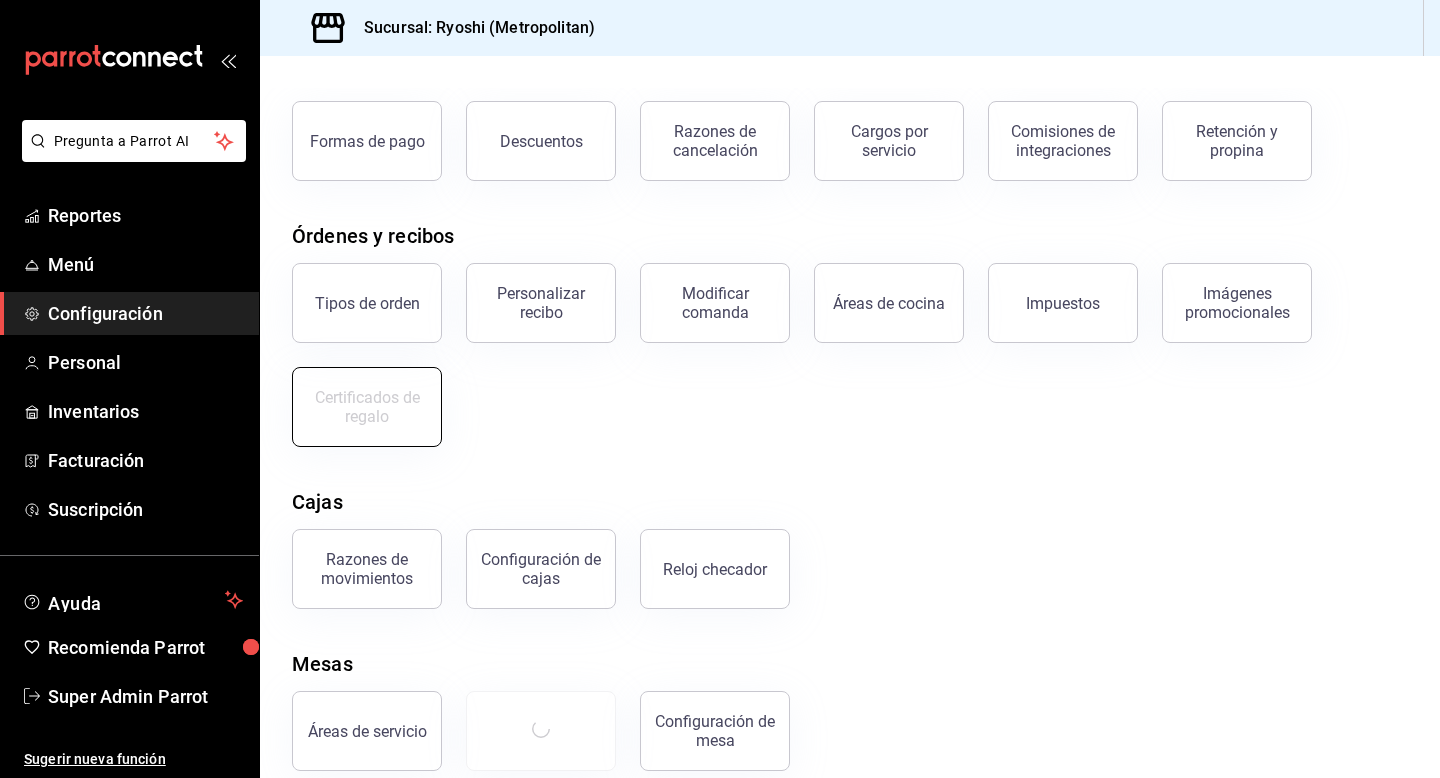 click on "Certificados de regalo" at bounding box center [367, 407] 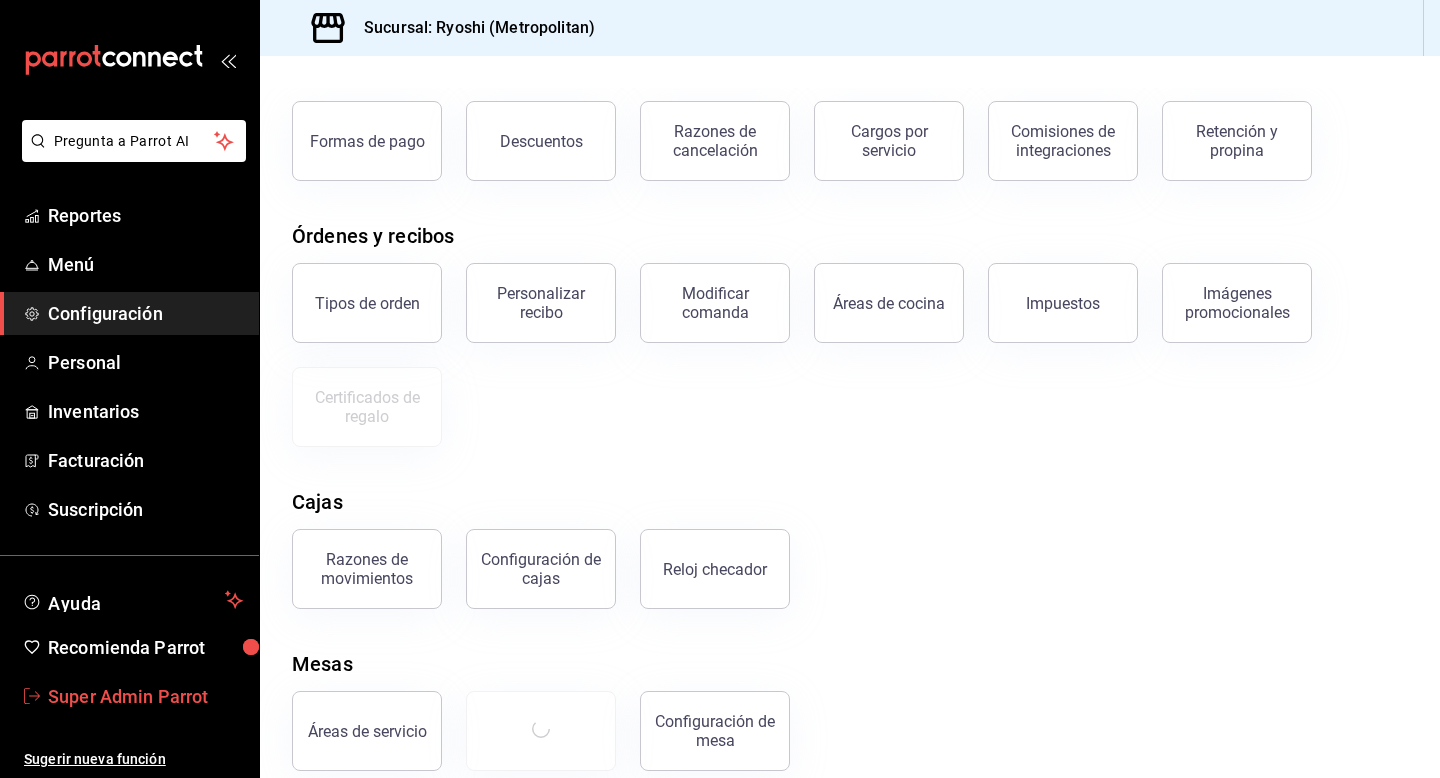 click on "Super Admin Parrot" at bounding box center (129, 696) 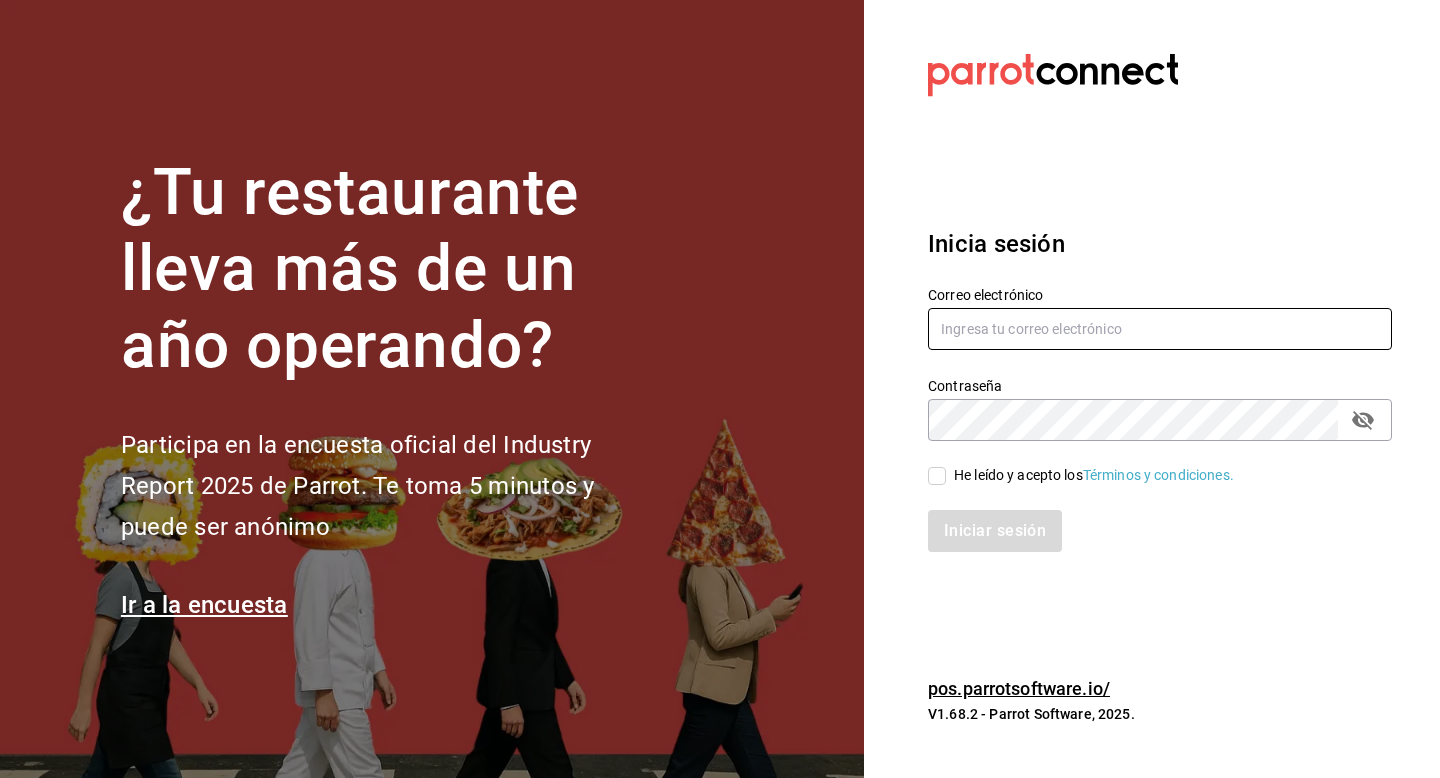 click at bounding box center [1160, 329] 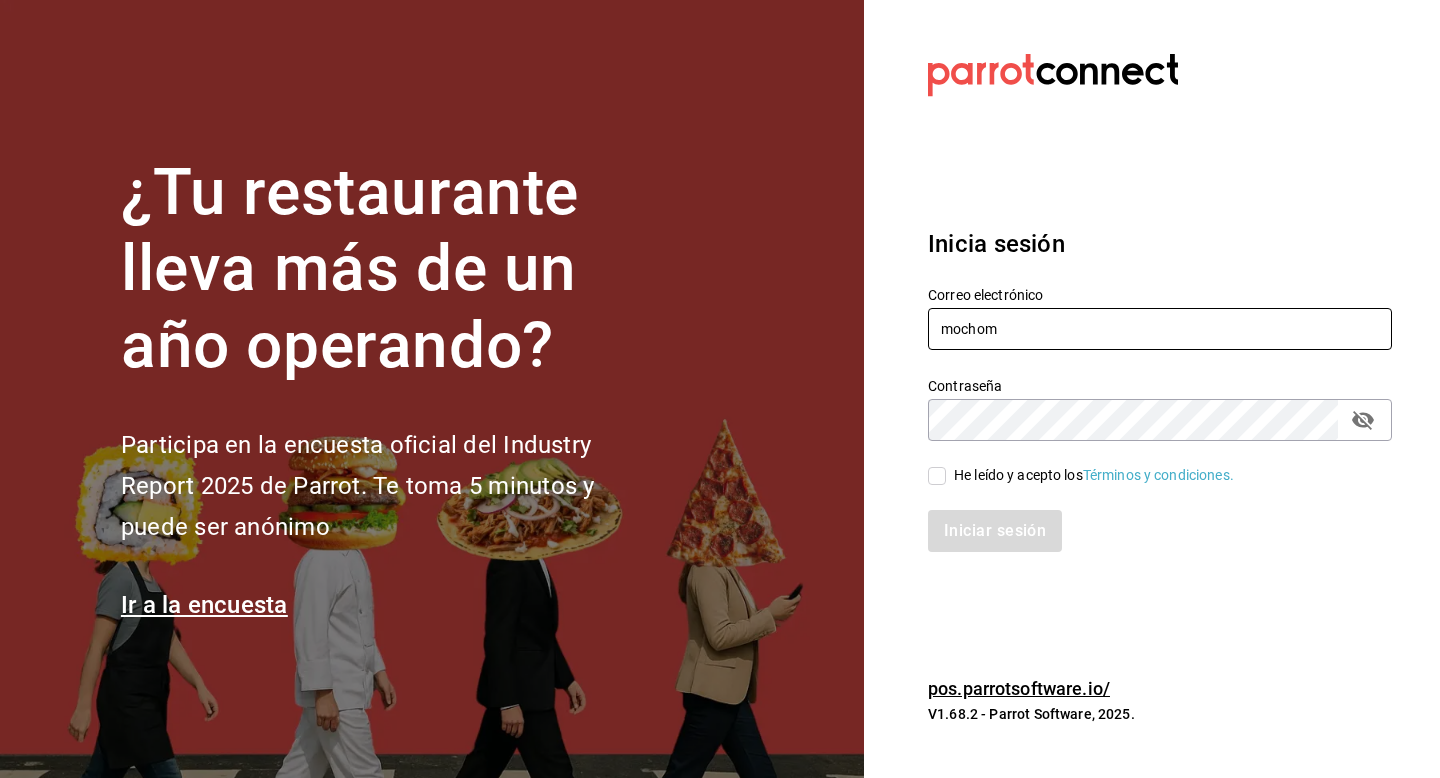 type on "mochomos@costeno.com" 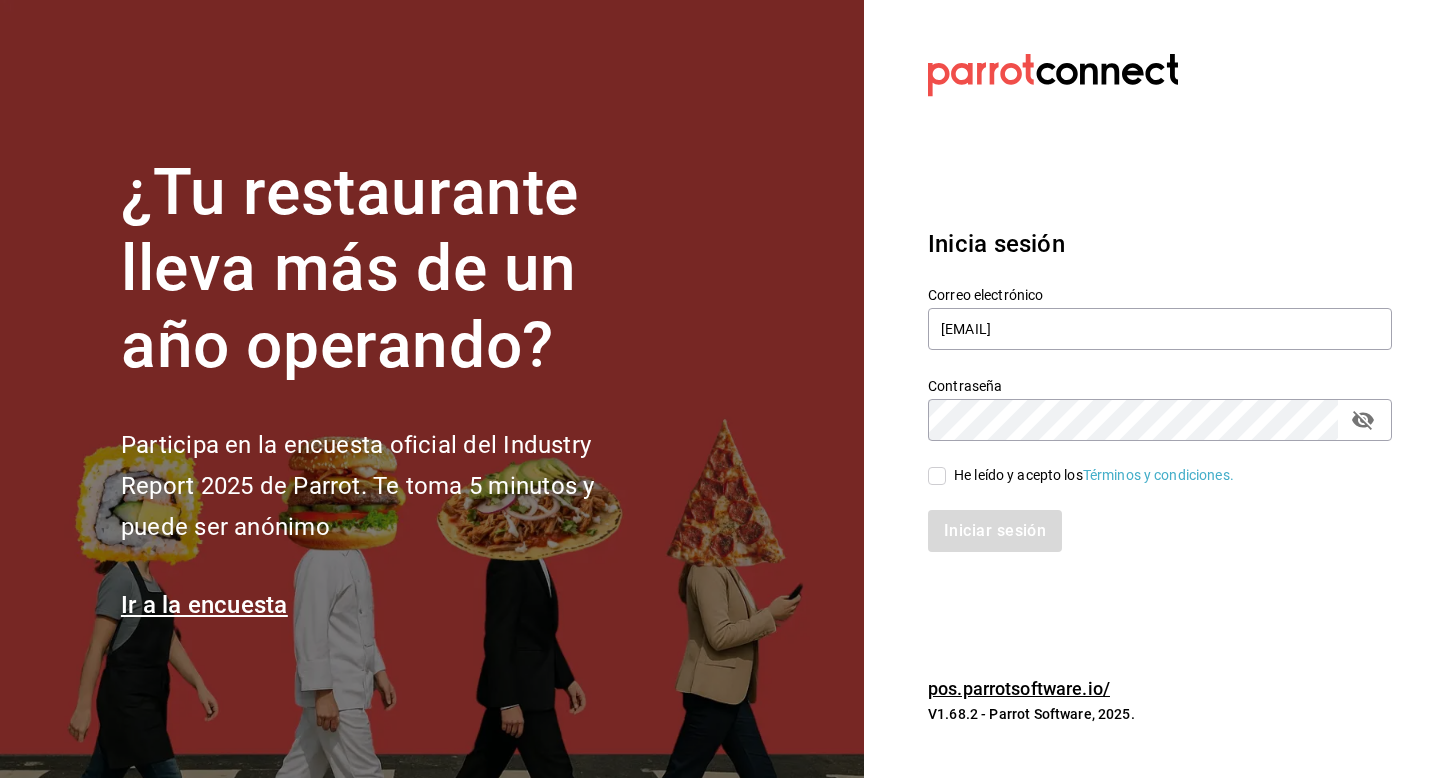 click on "He leído y acepto los  Términos y condiciones." at bounding box center (937, 476) 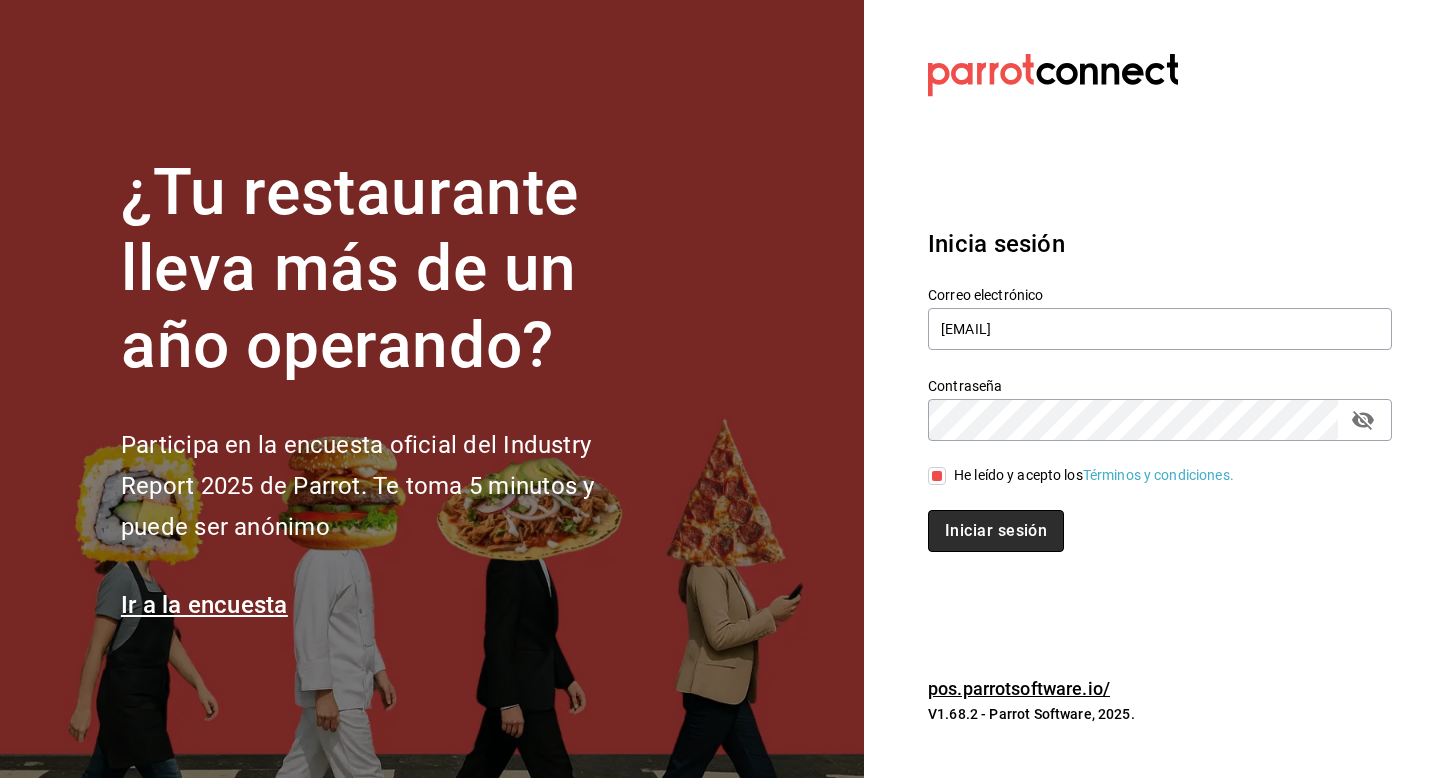 click on "Iniciar sesión" at bounding box center (996, 531) 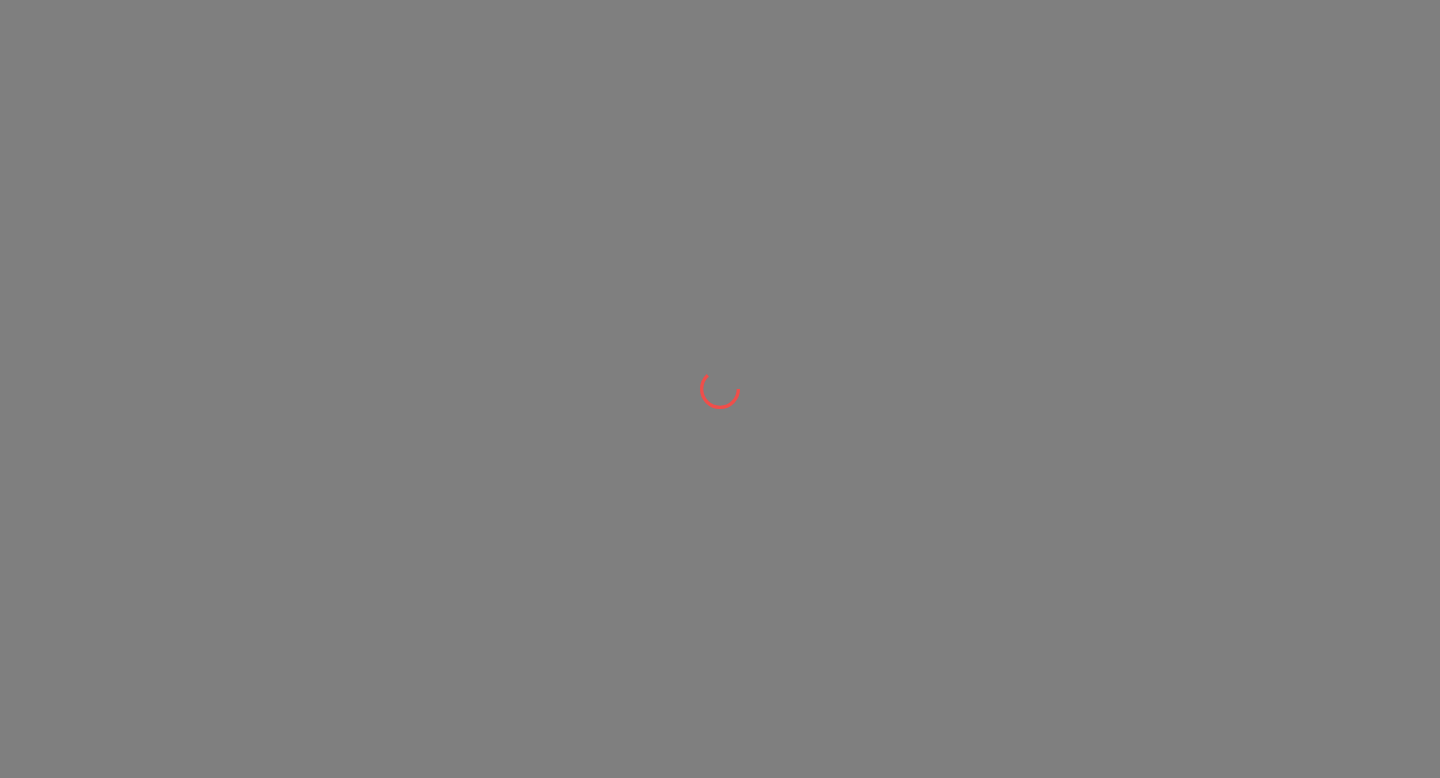 scroll, scrollTop: 0, scrollLeft: 0, axis: both 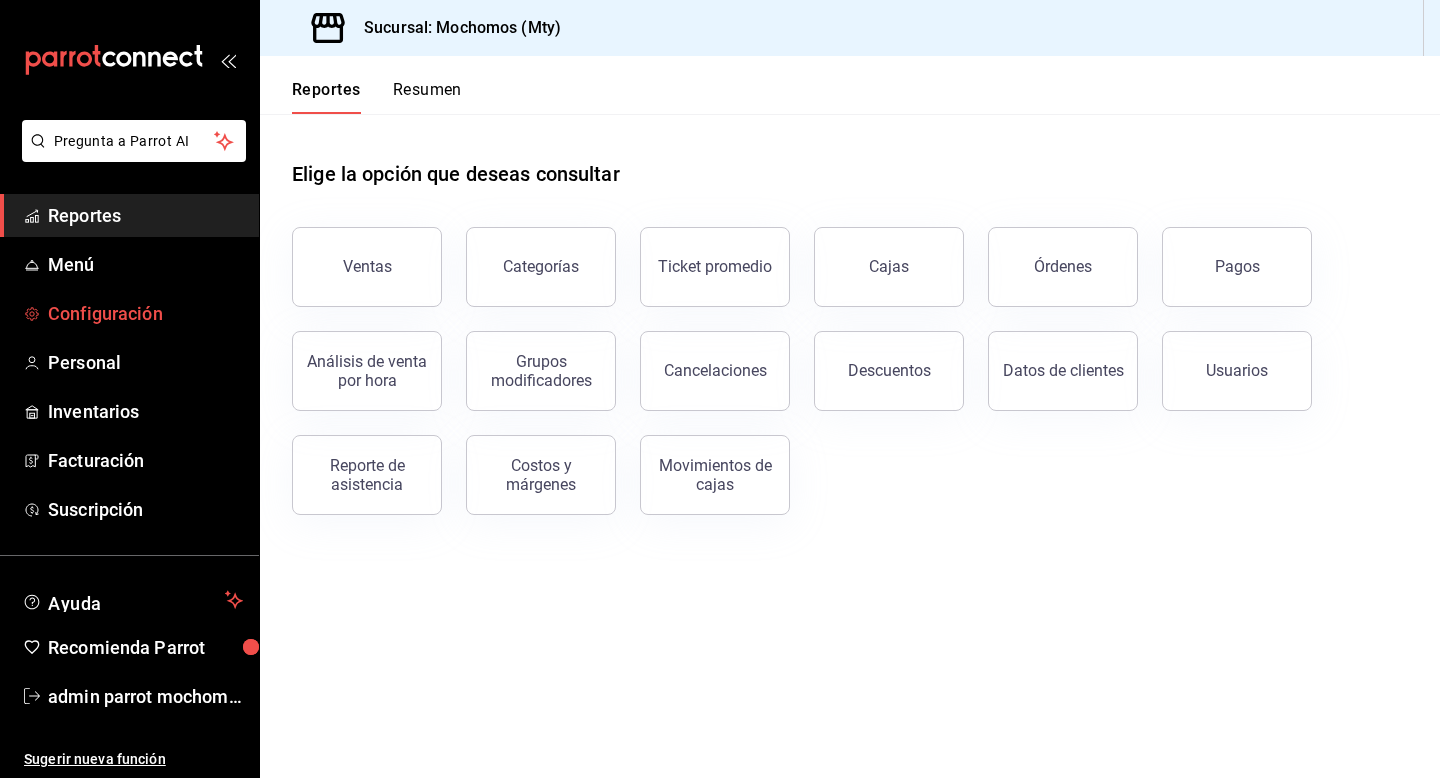 click on "Configuración" at bounding box center (145, 313) 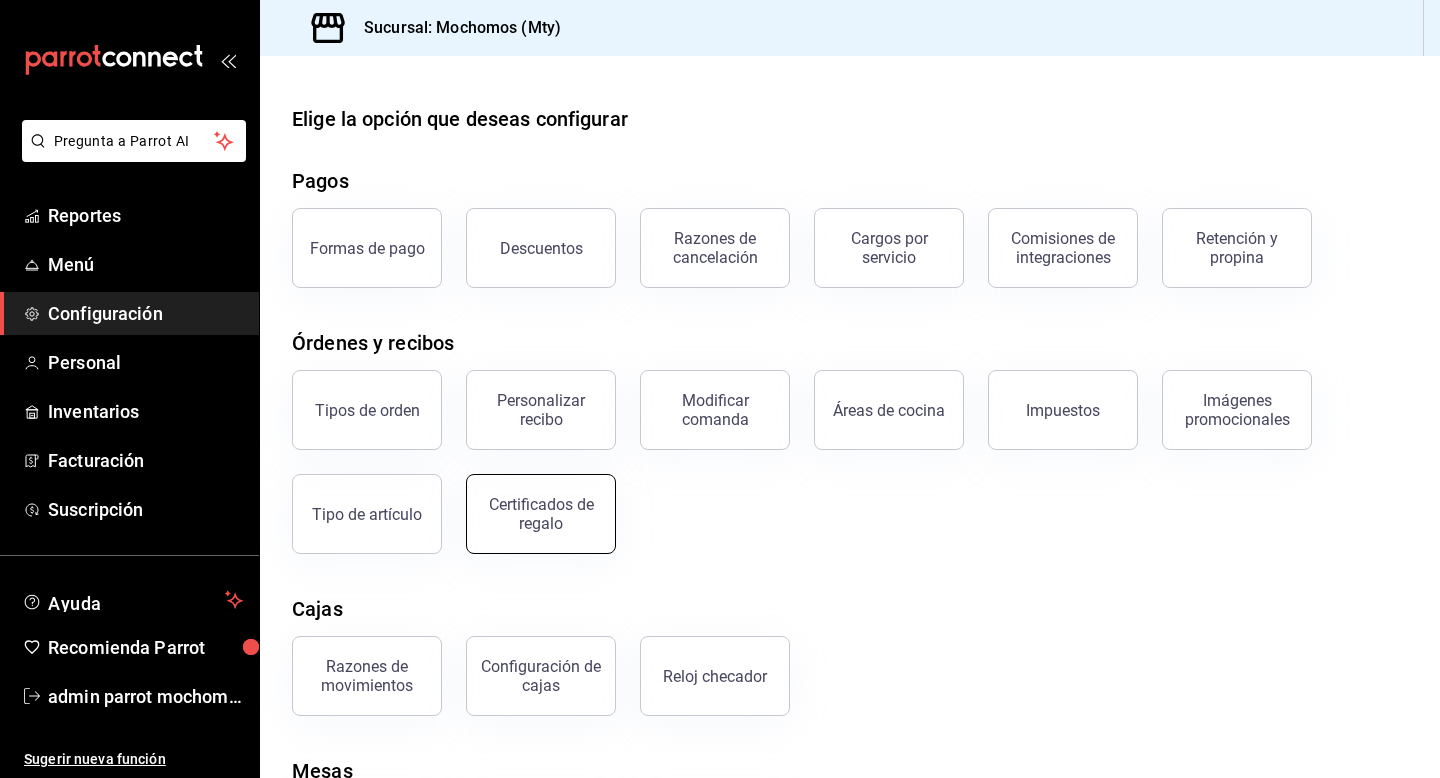 click on "Certificados de regalo" at bounding box center [541, 514] 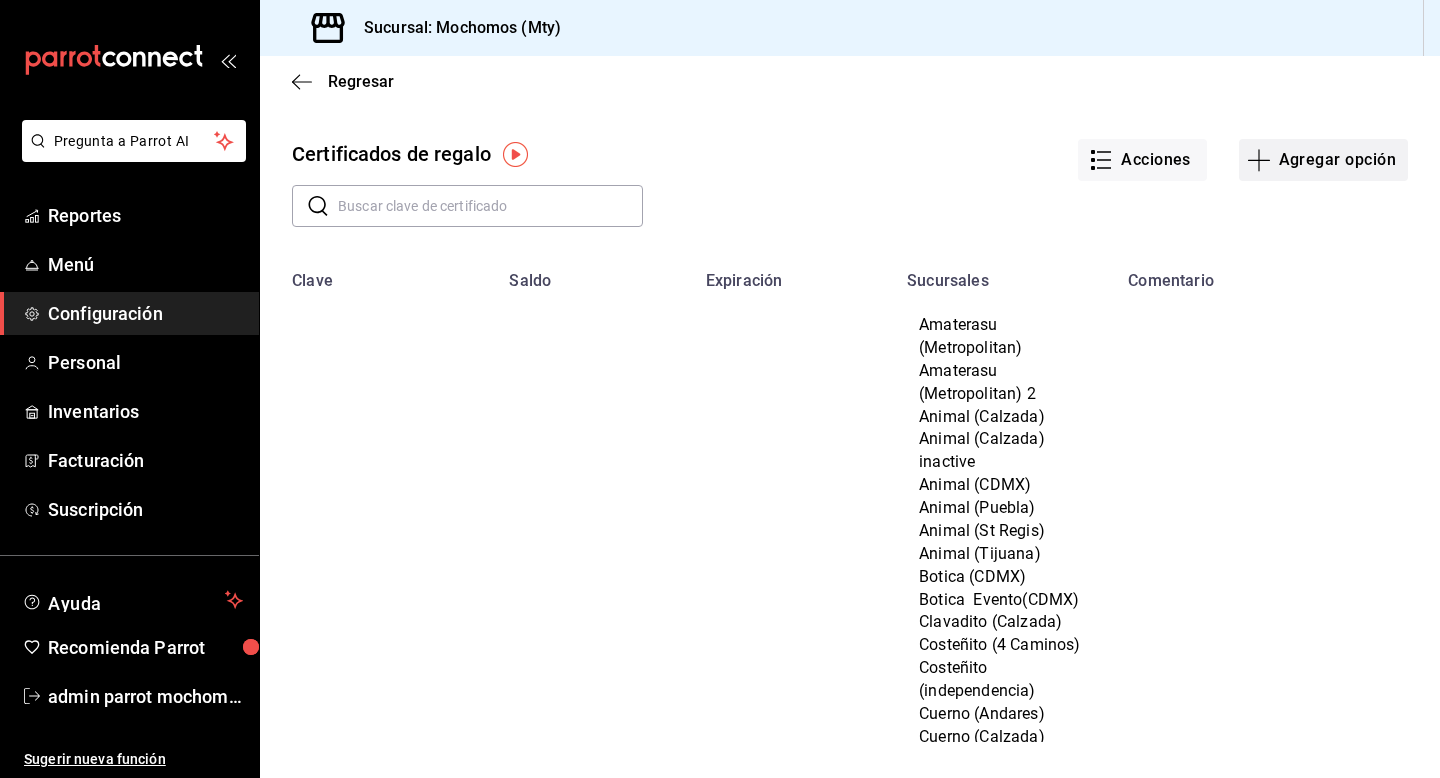 click on "Agregar opción" at bounding box center [1323, 160] 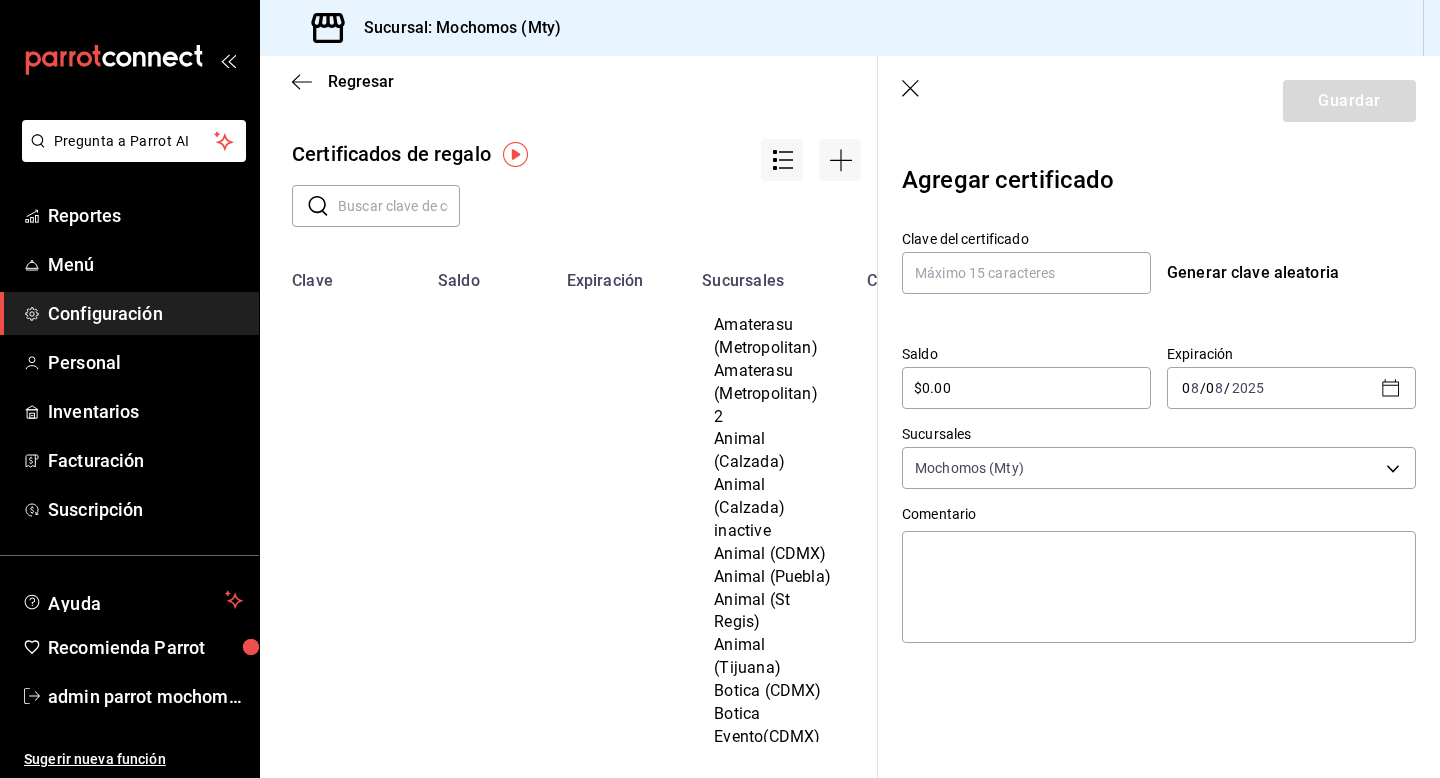 click 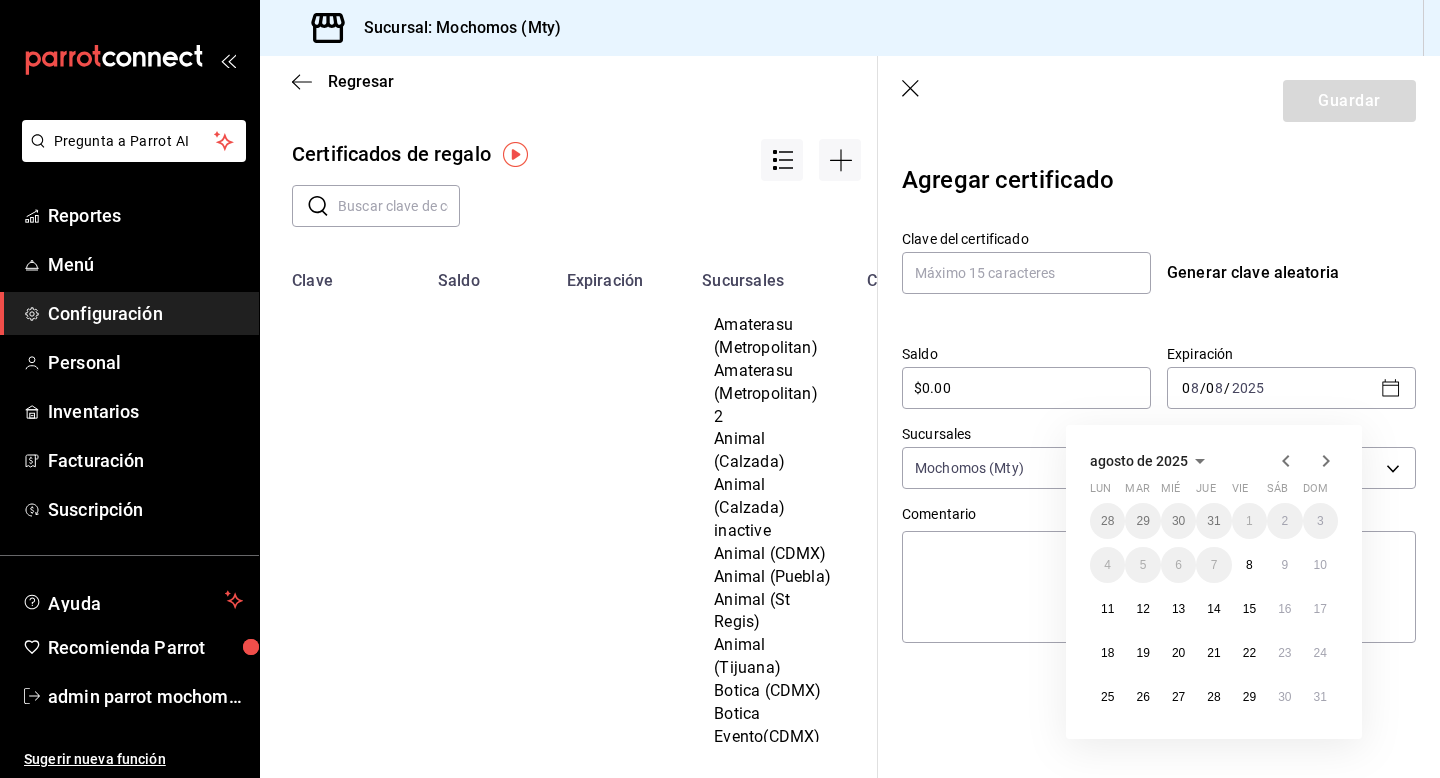 click 